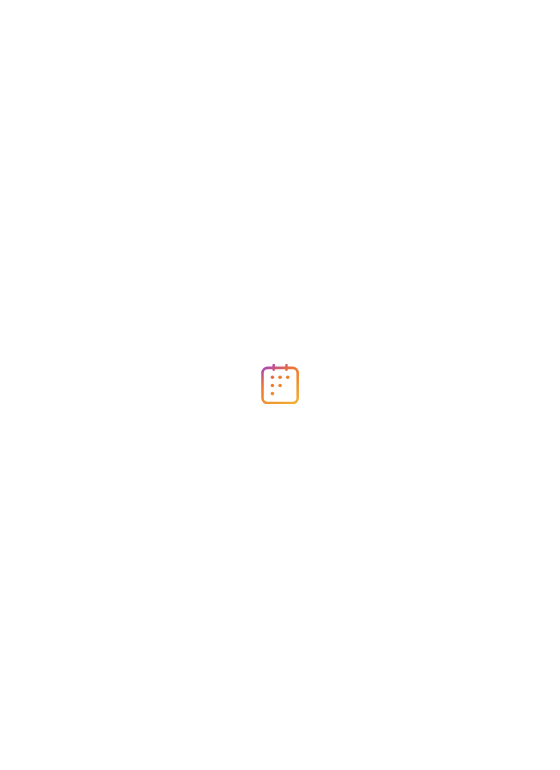 scroll, scrollTop: 0, scrollLeft: 0, axis: both 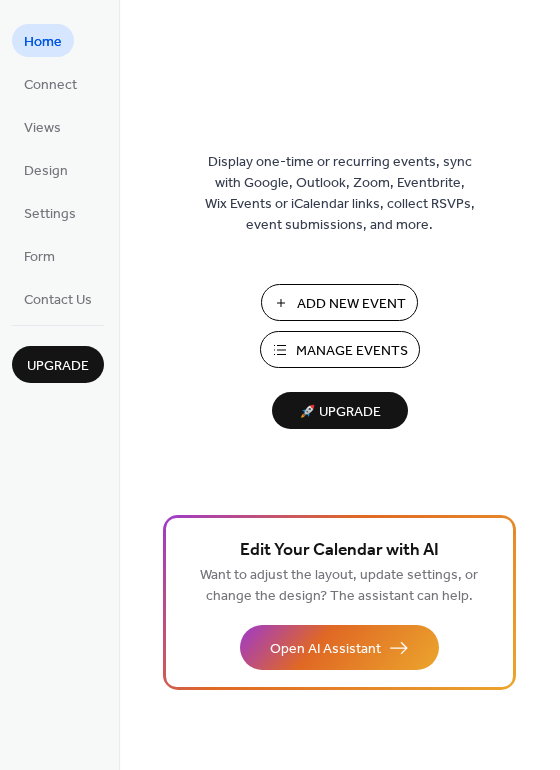 click on "Add New Event" at bounding box center (351, 304) 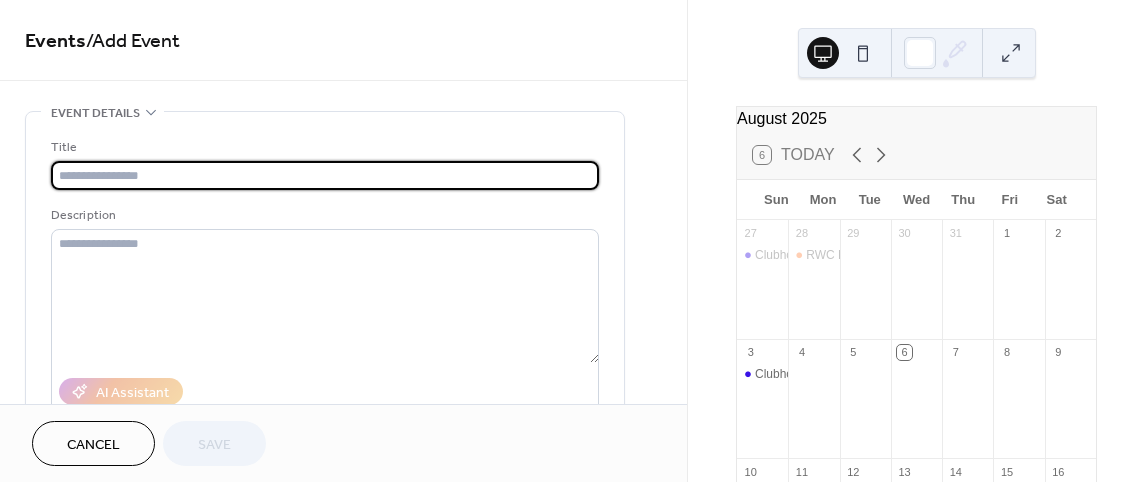scroll, scrollTop: 0, scrollLeft: 0, axis: both 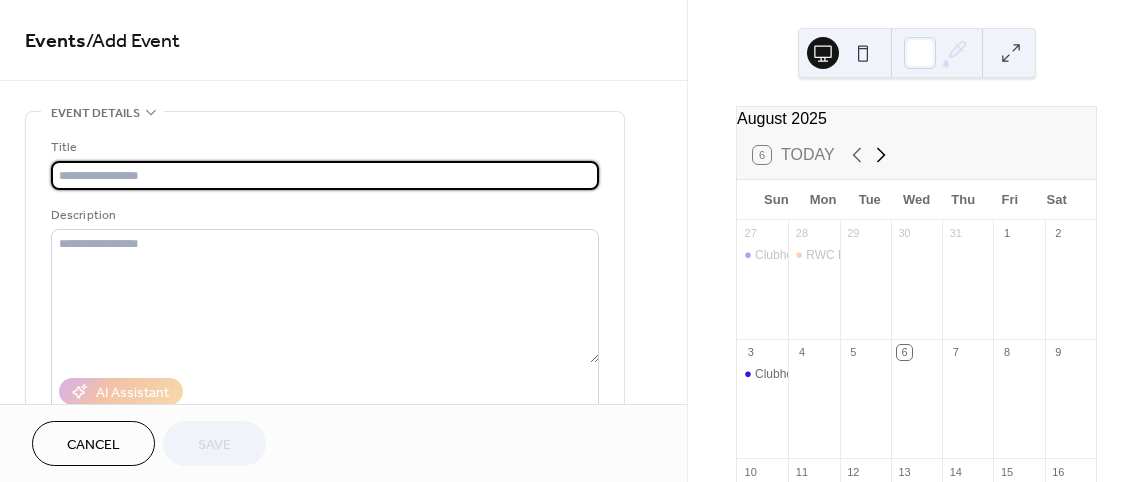 click 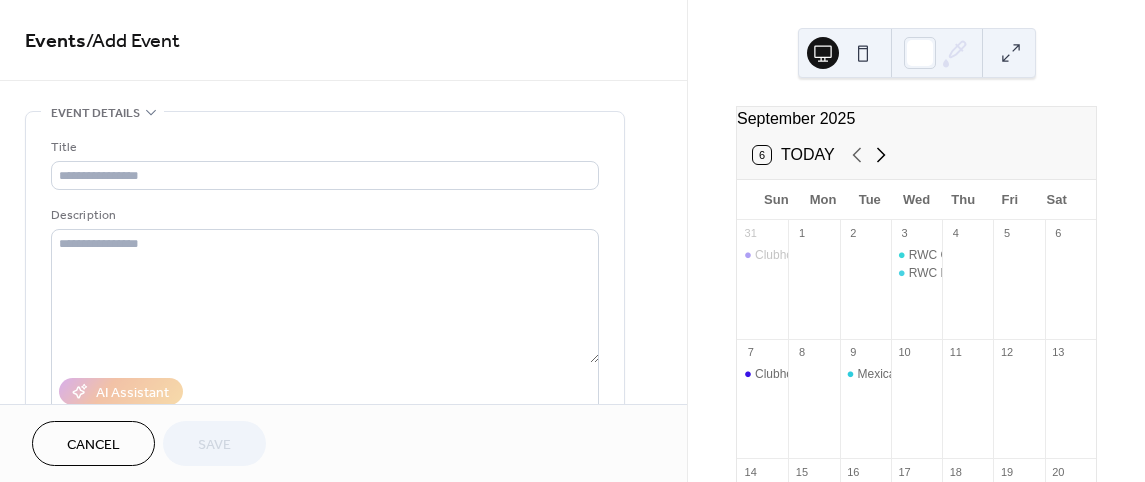 click 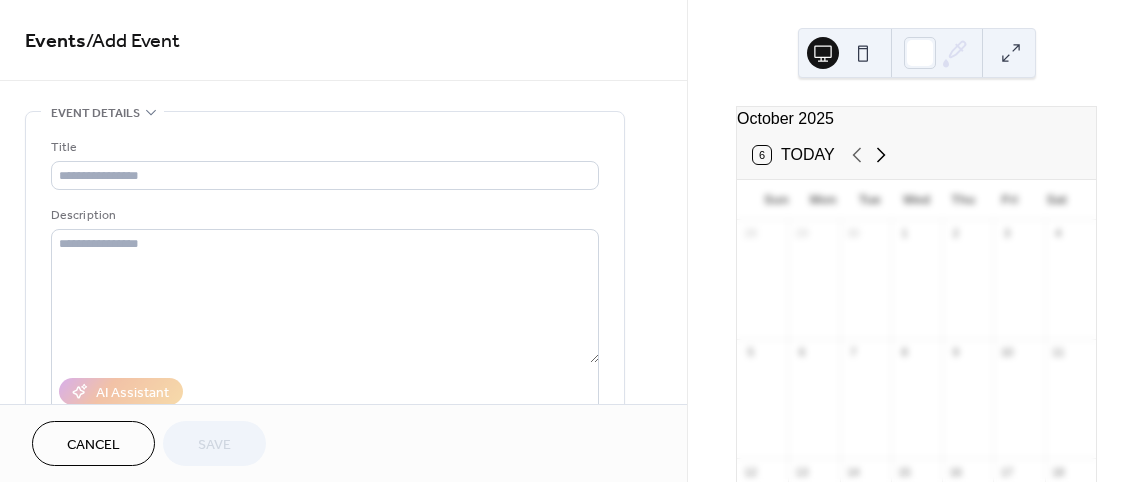 click 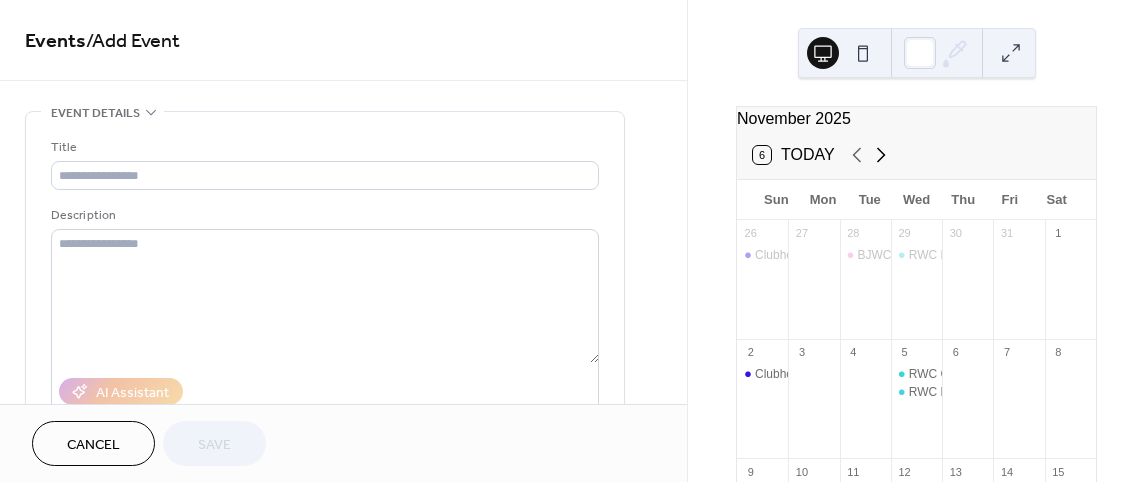click 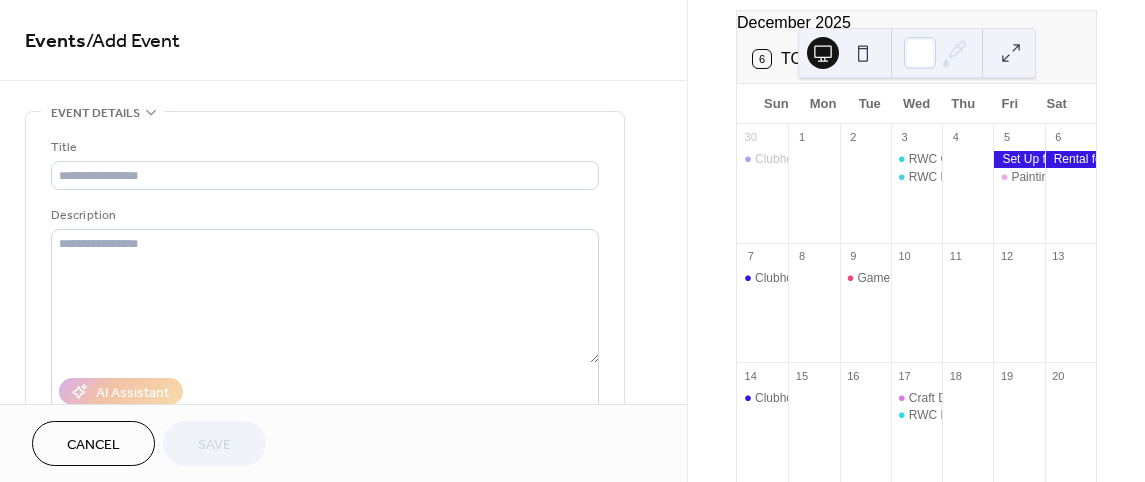 scroll, scrollTop: 100, scrollLeft: 0, axis: vertical 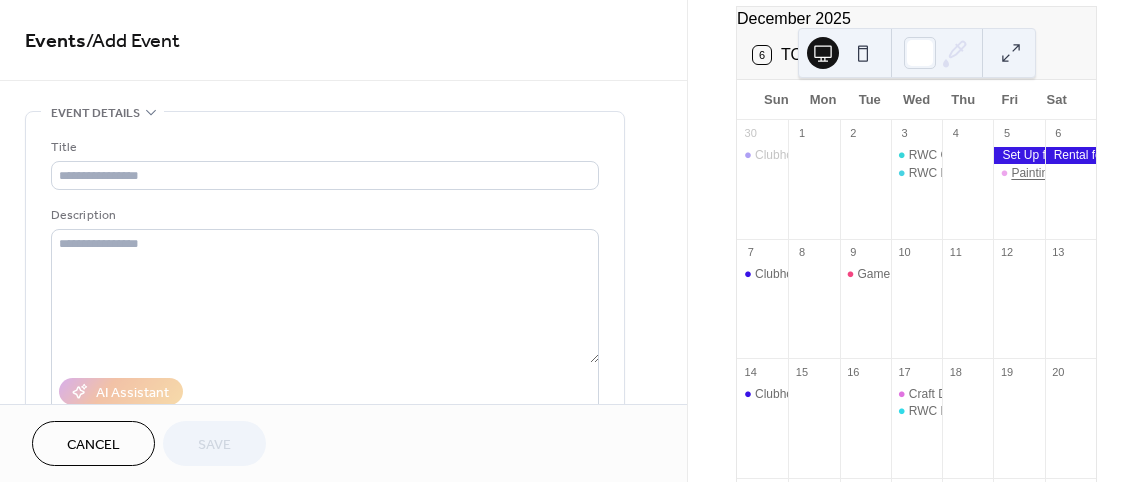 click on "Painting Time Out" at bounding box center [1058, 173] 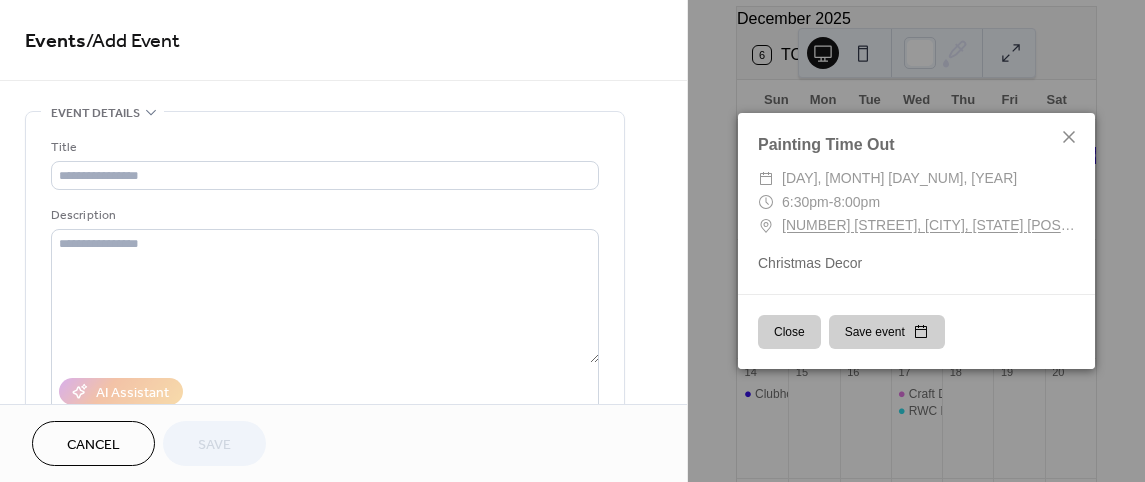 click on "Close" at bounding box center (789, 332) 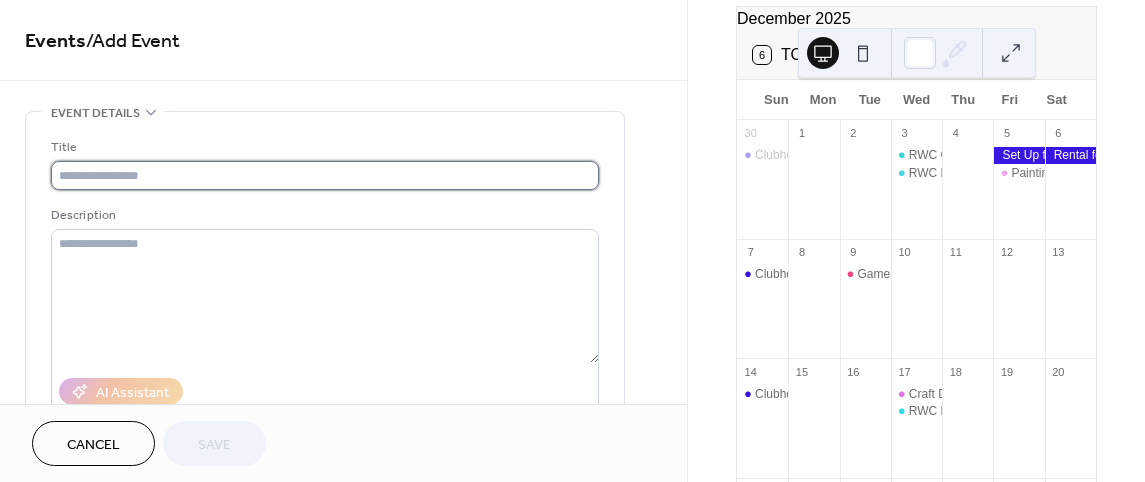 click at bounding box center [325, 175] 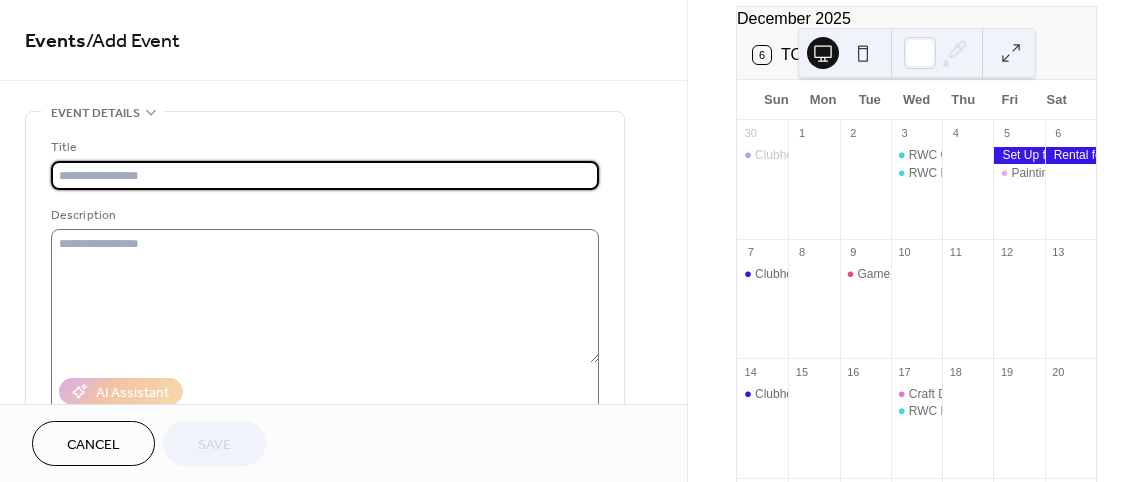 type on "**********" 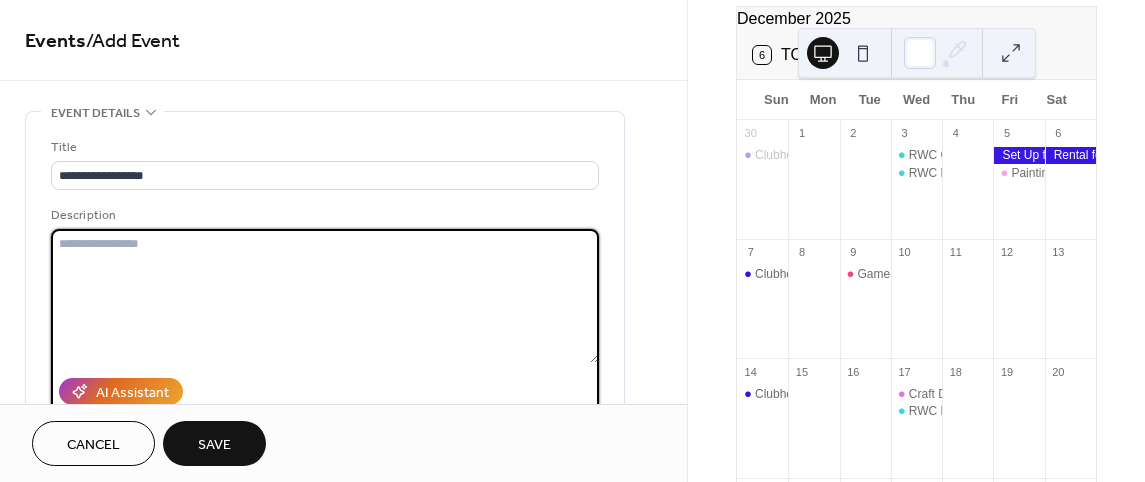 click at bounding box center [325, 296] 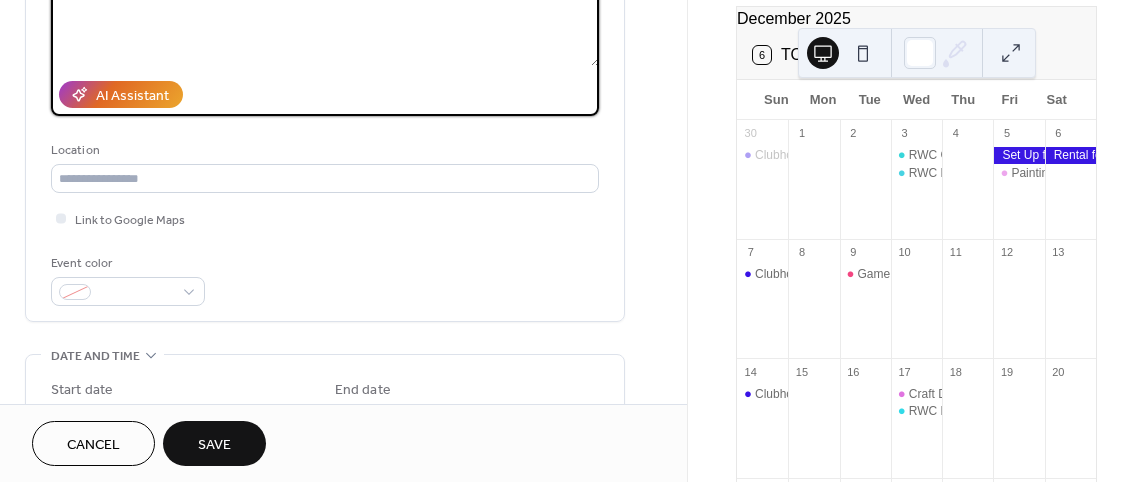 scroll, scrollTop: 300, scrollLeft: 0, axis: vertical 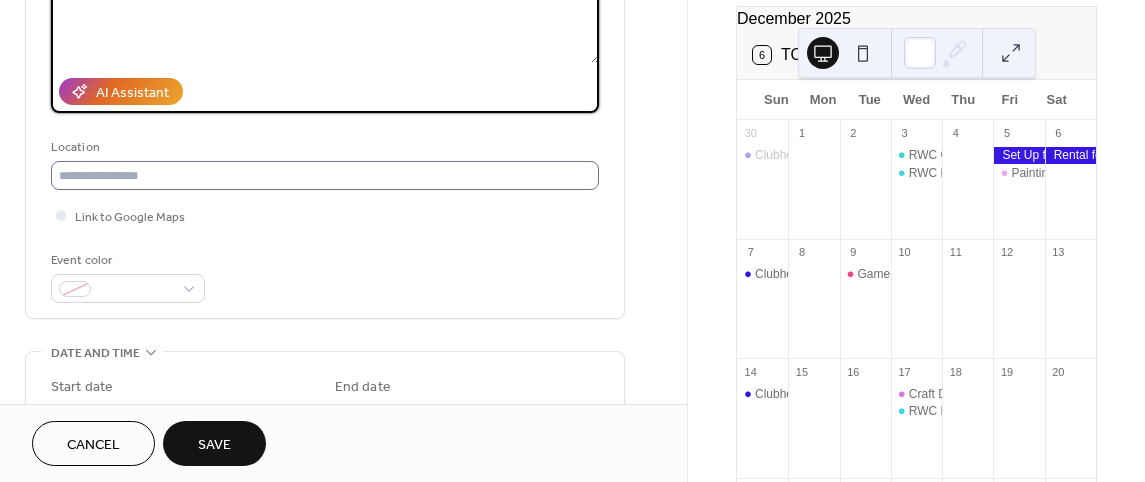 type on "**********" 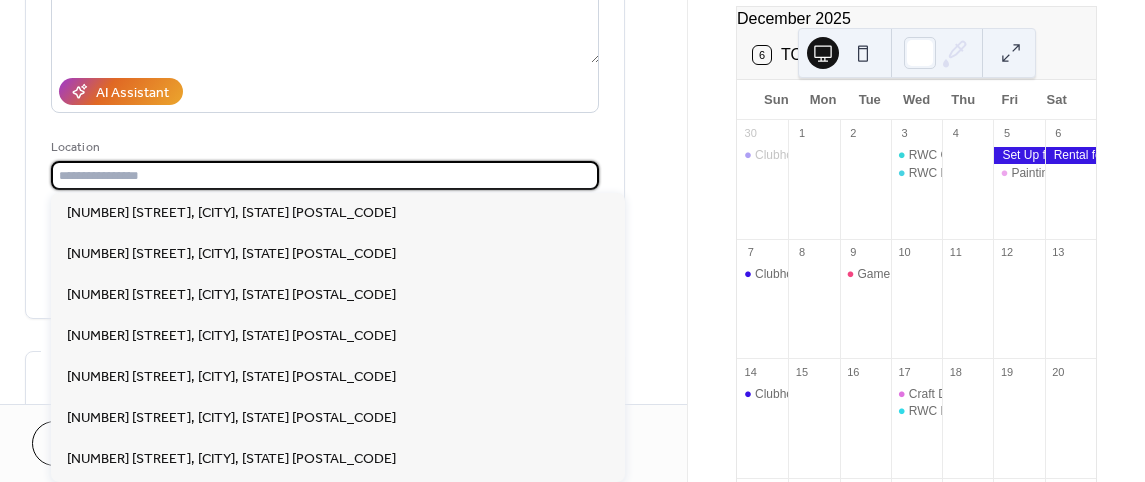 click at bounding box center [325, 175] 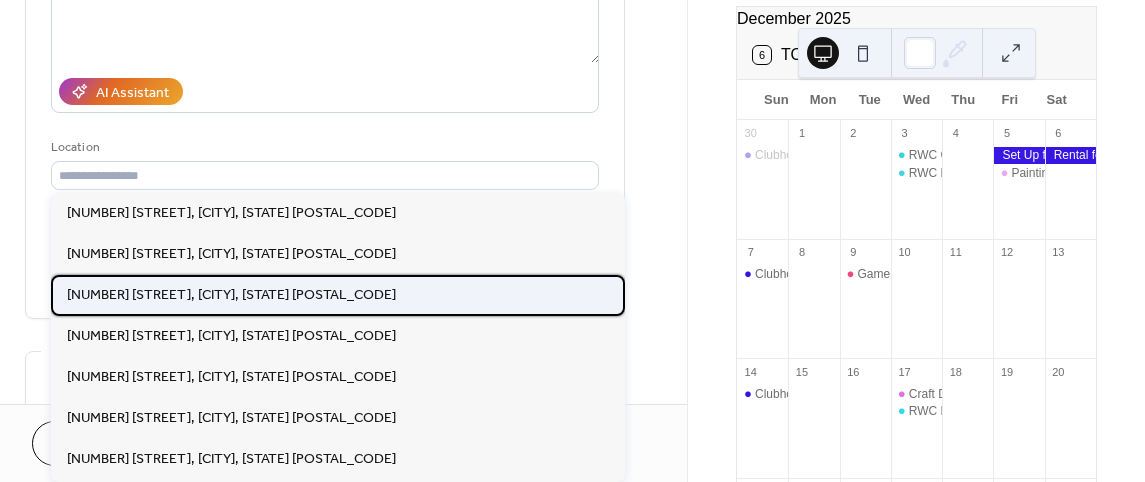 click on "[NUMBER] [STREET], [CITY], [STATE] [POSTAL_CODE]" at bounding box center (338, 295) 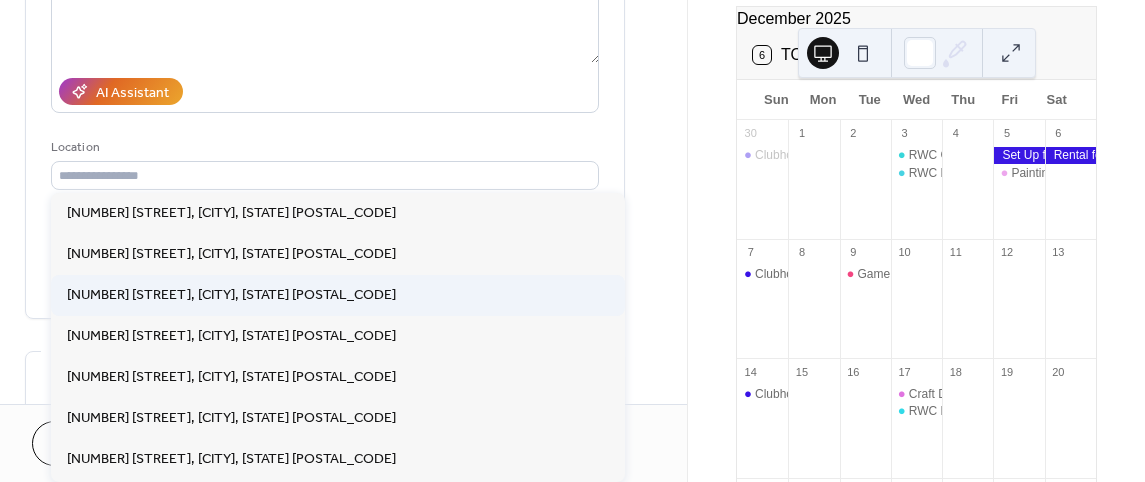 type on "**********" 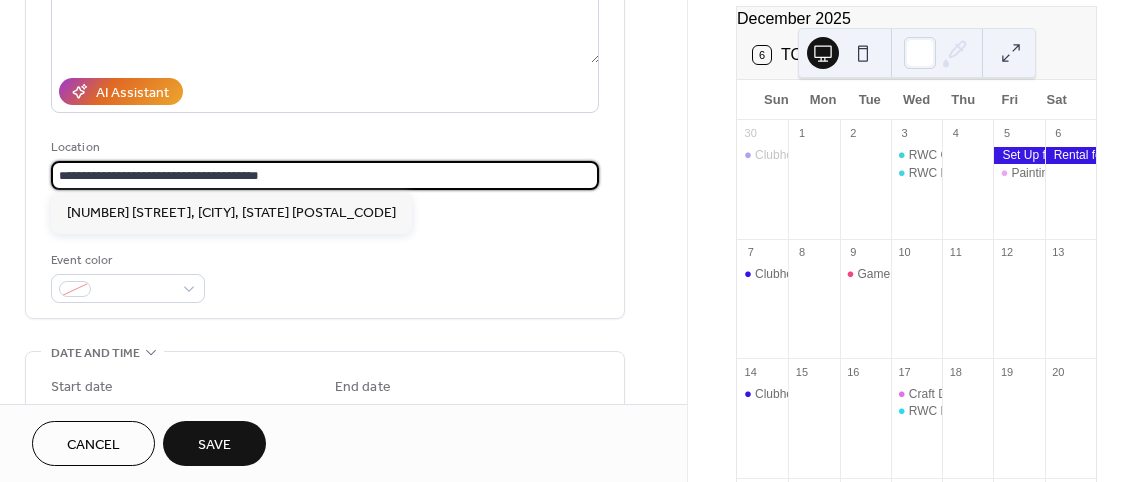 scroll, scrollTop: 0, scrollLeft: 0, axis: both 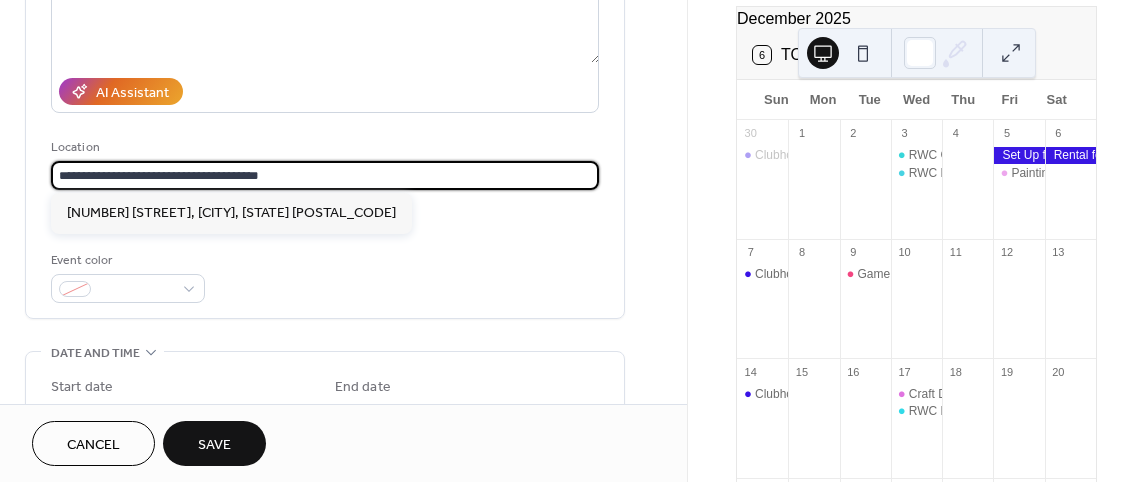 drag, startPoint x: 289, startPoint y: 175, endPoint x: -68, endPoint y: 181, distance: 357.0504 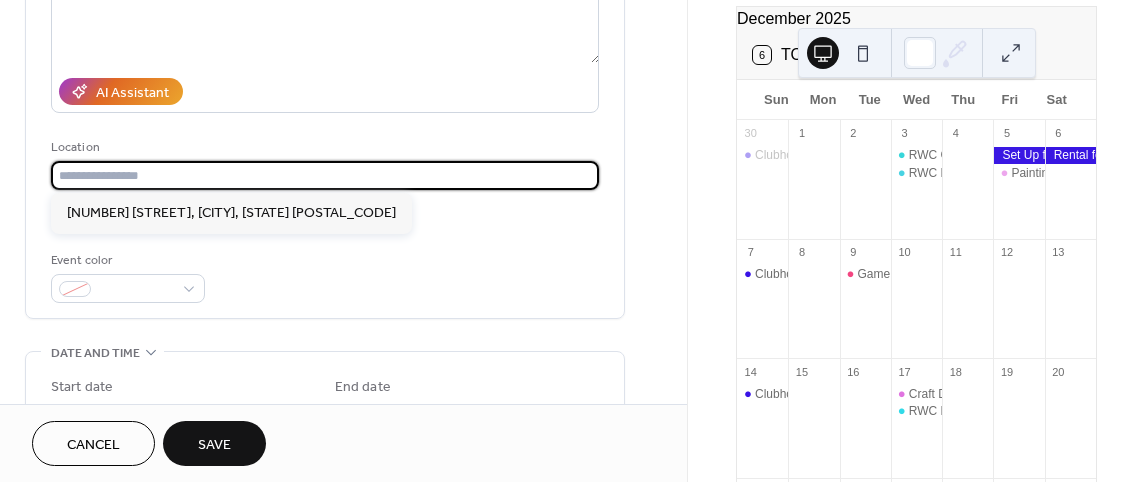 scroll, scrollTop: 0, scrollLeft: 0, axis: both 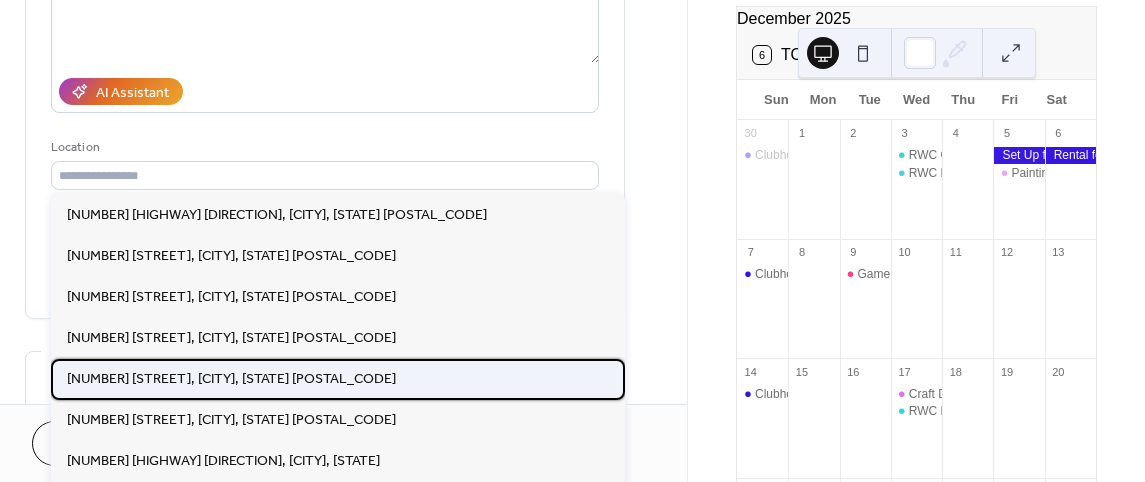 click on "[NUMBER] [STREET], [CITY], [STATE] [POSTAL_CODE]" at bounding box center (231, 379) 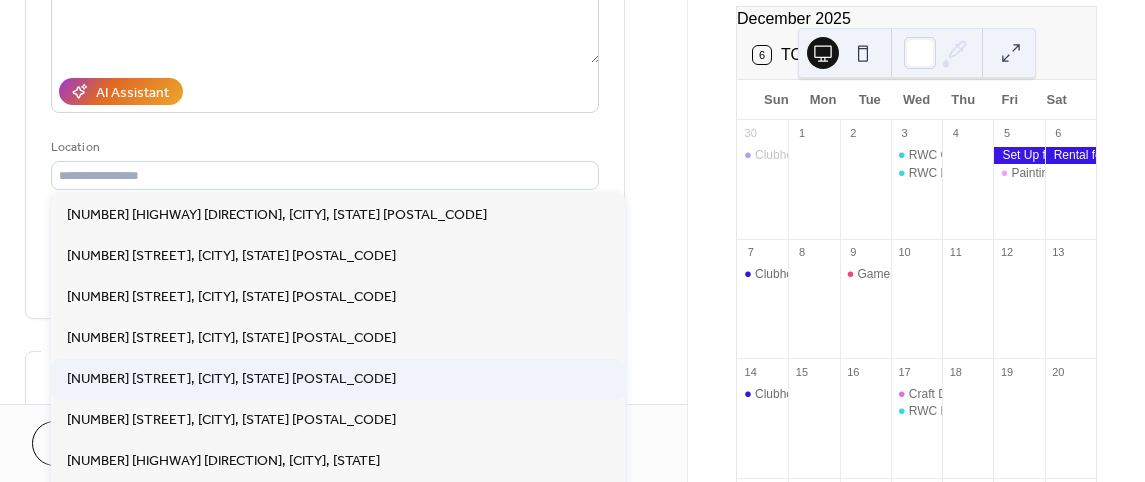 type on "**********" 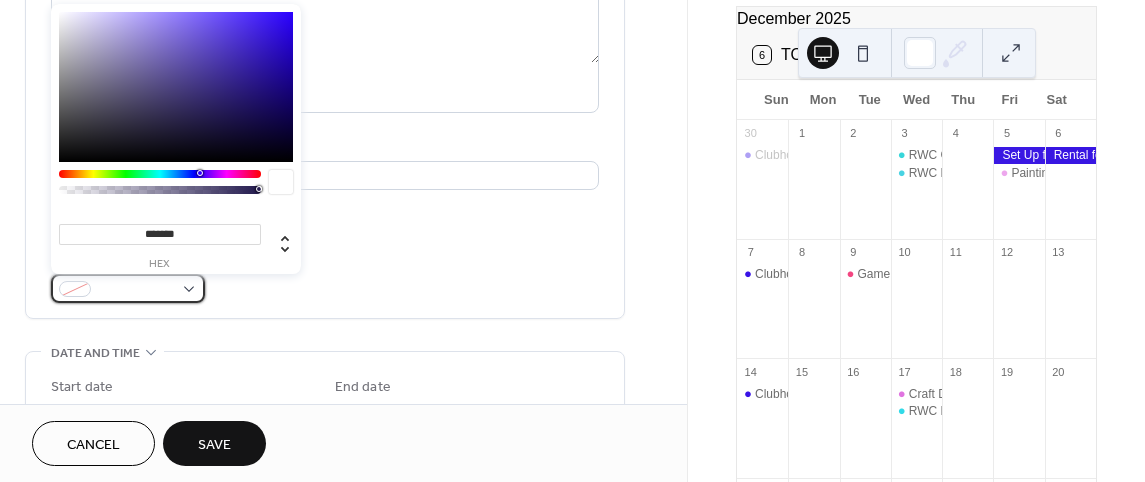 click at bounding box center [128, 288] 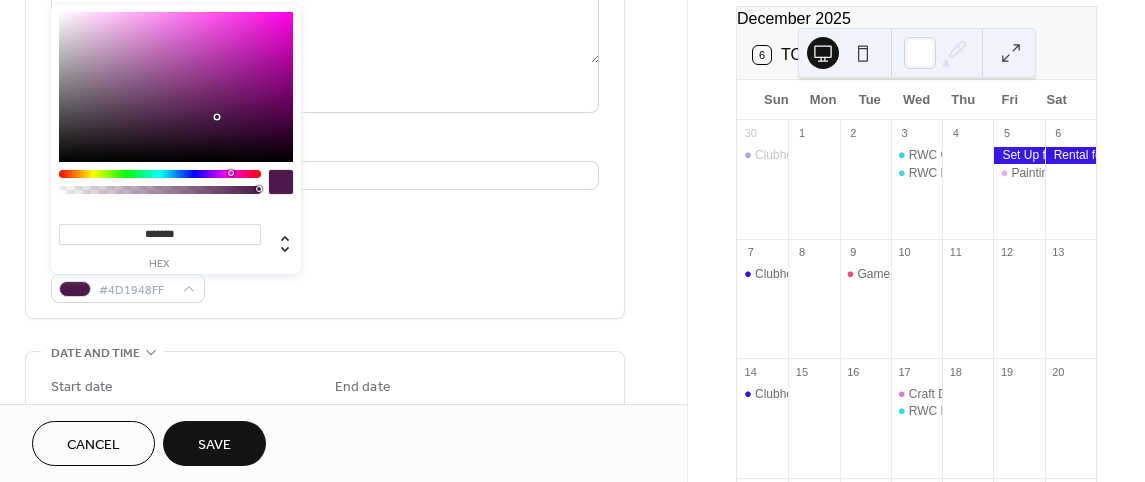 click at bounding box center (160, 174) 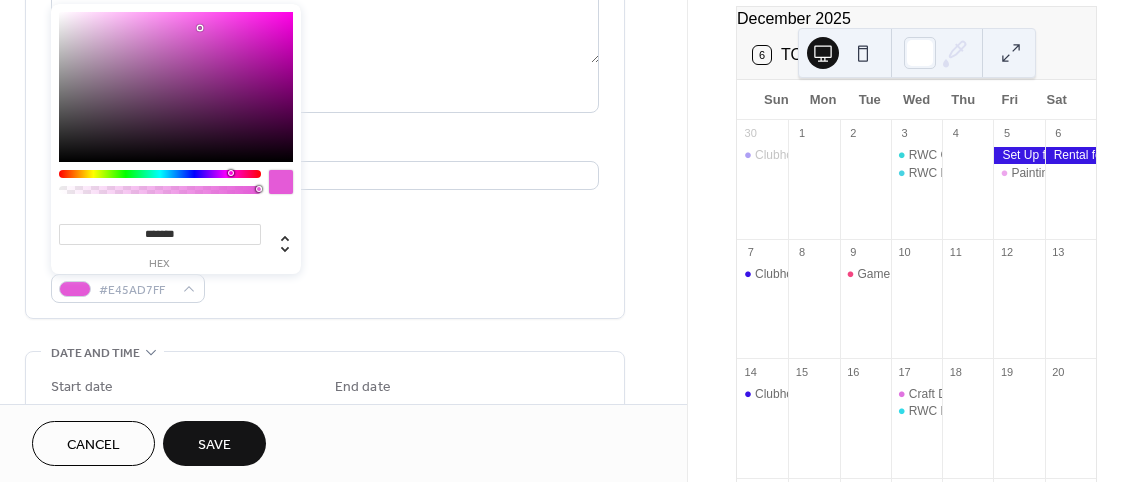 click at bounding box center [176, 87] 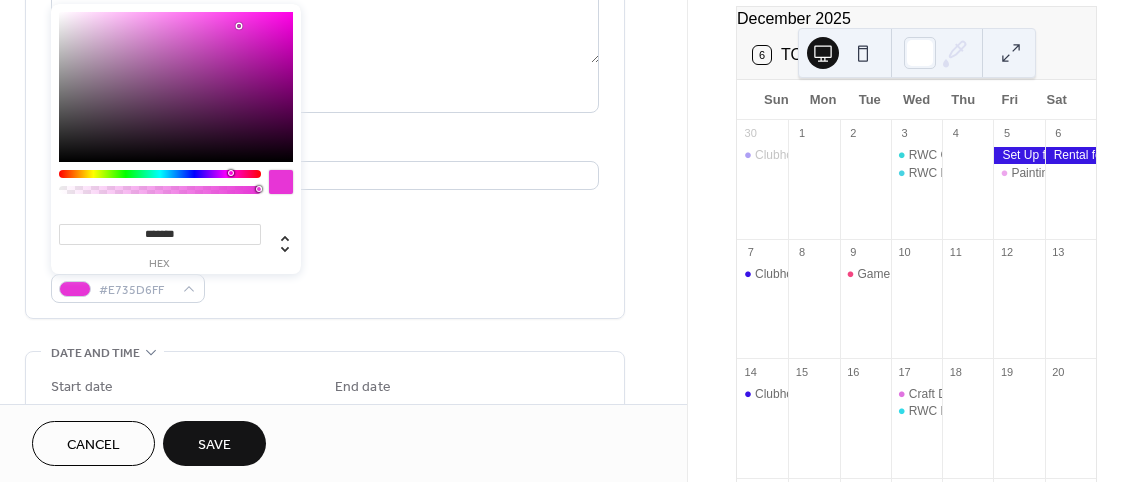 click at bounding box center (176, 87) 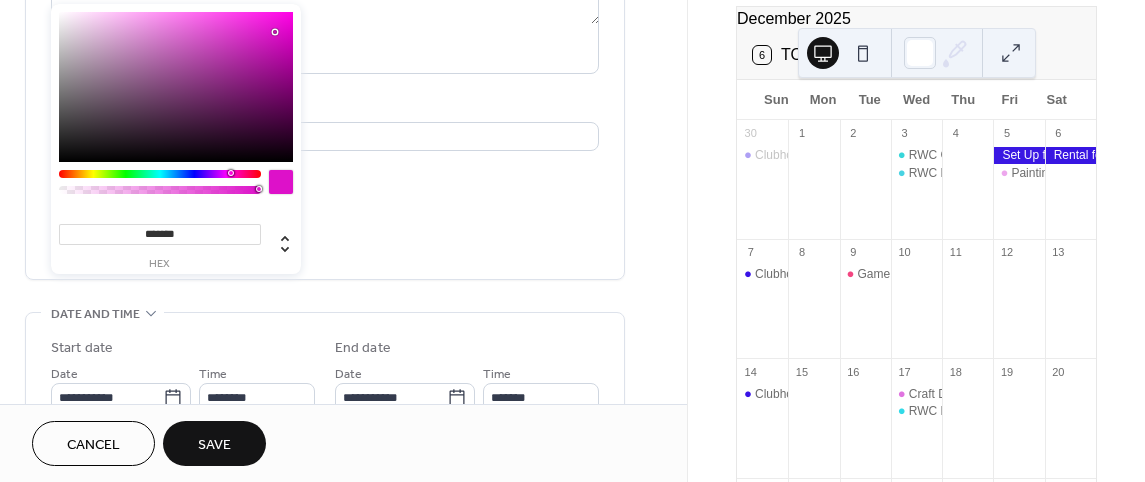 scroll, scrollTop: 400, scrollLeft: 0, axis: vertical 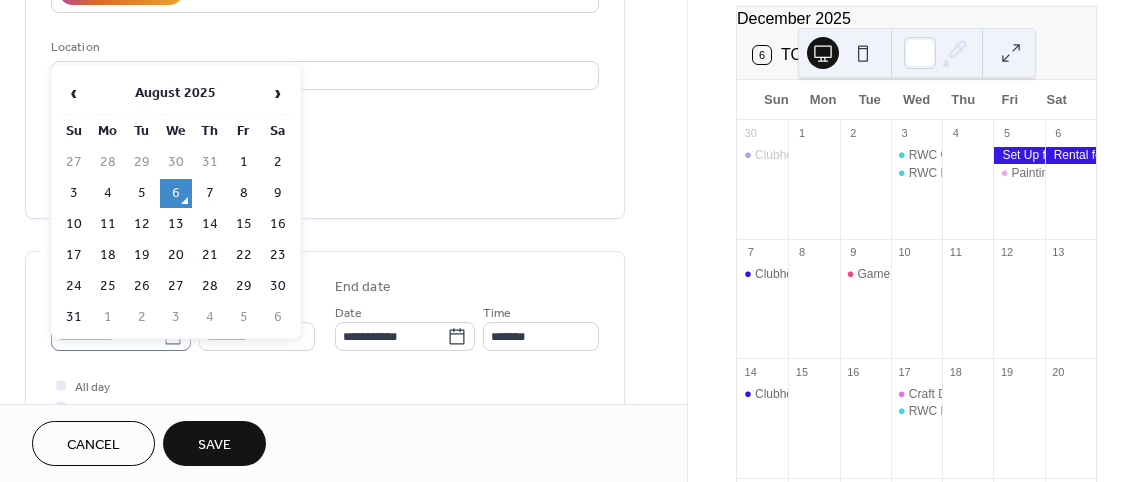 click on "Clubhouse Being Used for Sunday Services 1 2 3 RWC General Meeting RWC Evening Meeting 4 5 Painting Time Out 6 7 Clubhouse Being Used for Sunday Services 8 9 Game Night 10 11 12 13 14 Clubhouse Being Used for Sunday Services 15 16 17 Craft Day RWC Board Meeting 18 19 20 21 Clubhouse Being Used for Sunday Services 22 23 24 25 26 27 28 Clubhouse Being Used for Sunday Services" at bounding box center (572, 241) 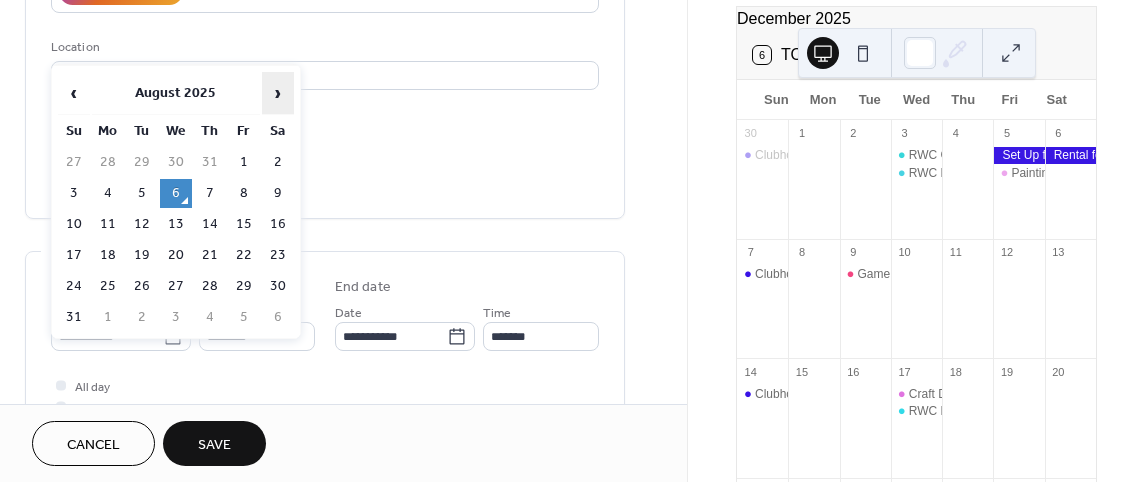 click on "›" at bounding box center [278, 93] 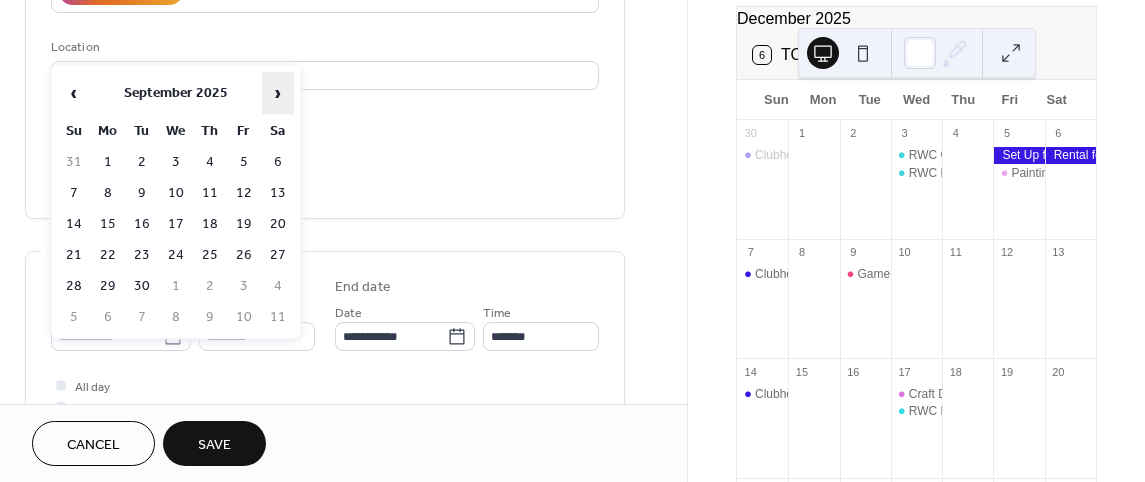 click on "›" at bounding box center [278, 93] 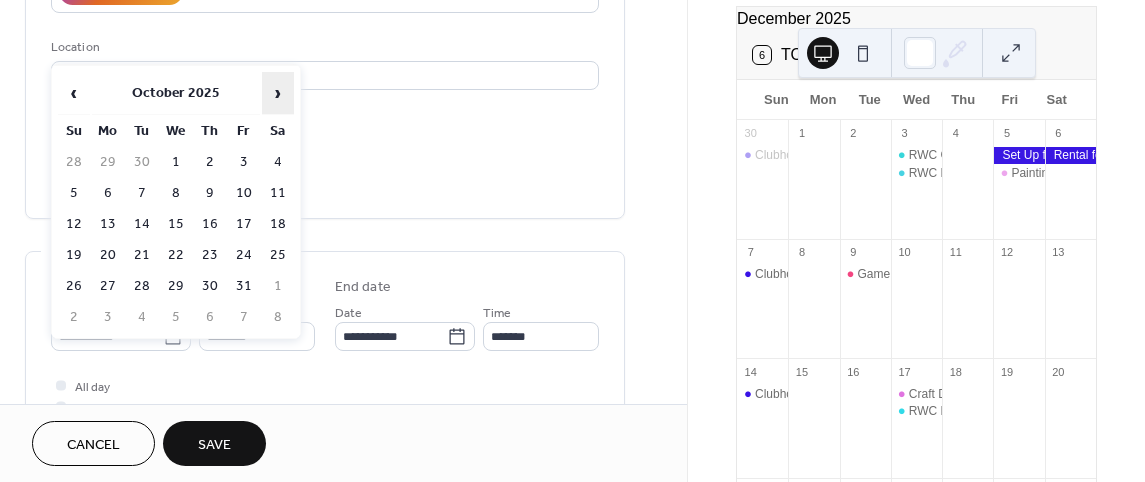 click on "›" at bounding box center [278, 93] 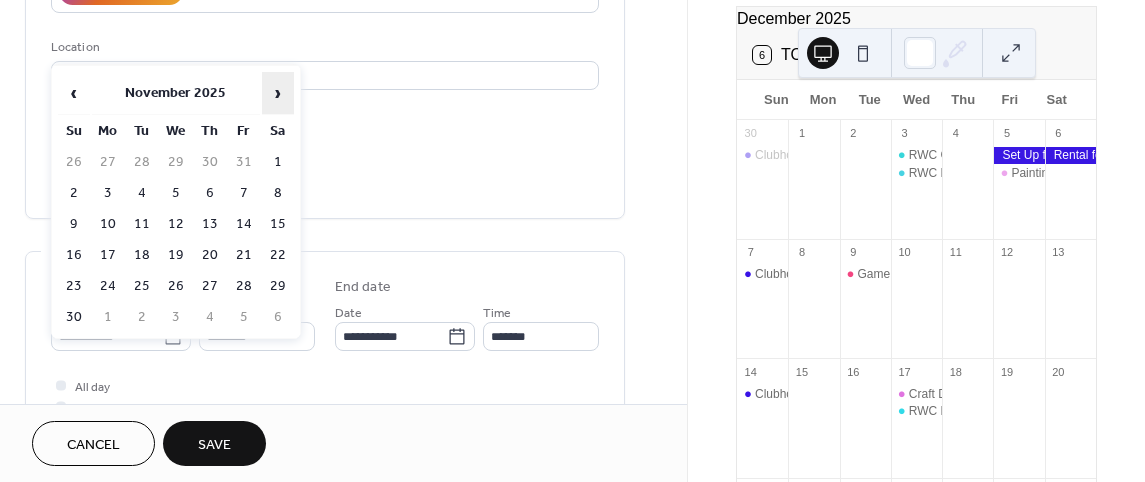 click on "›" at bounding box center (278, 93) 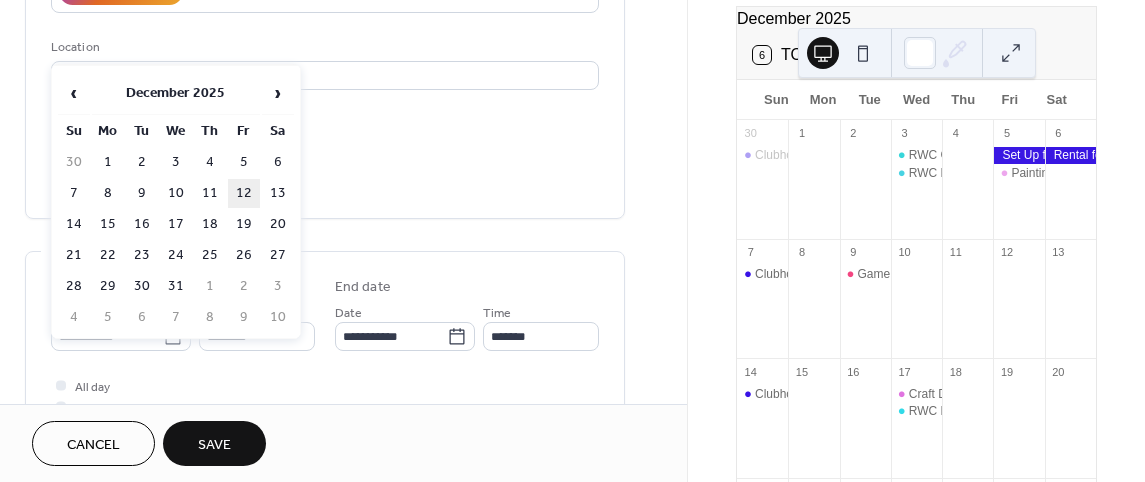 click on "12" at bounding box center (244, 193) 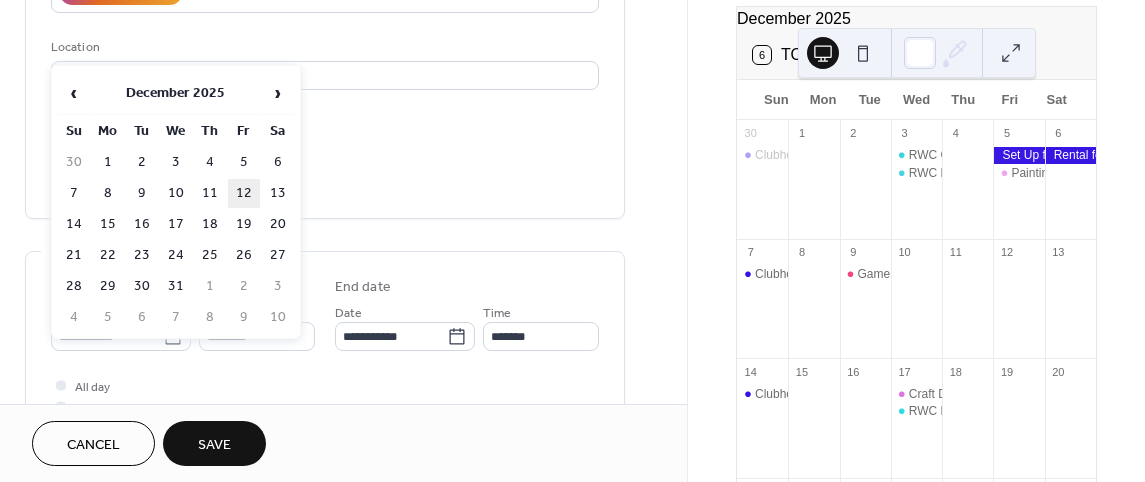 type on "**********" 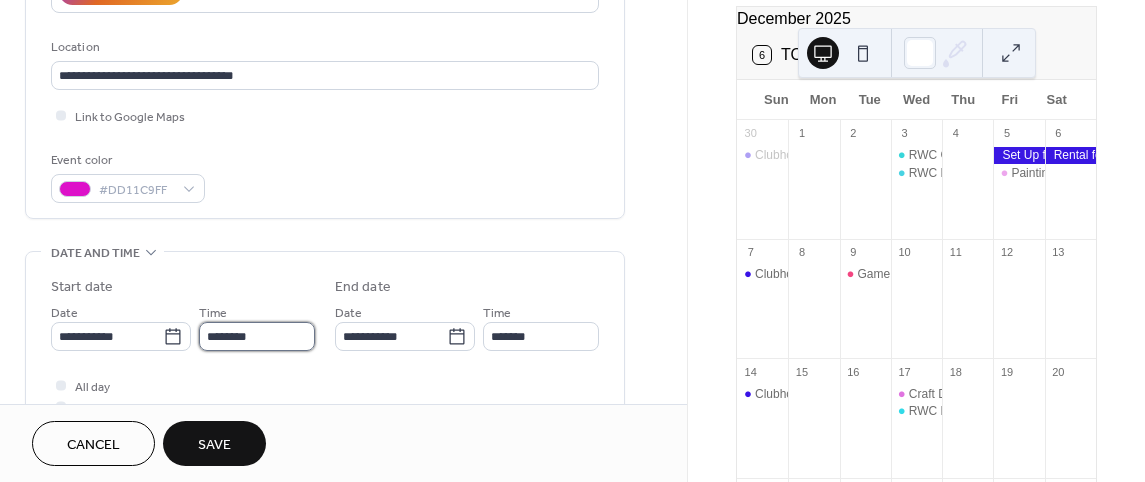 click on "********" at bounding box center (257, 336) 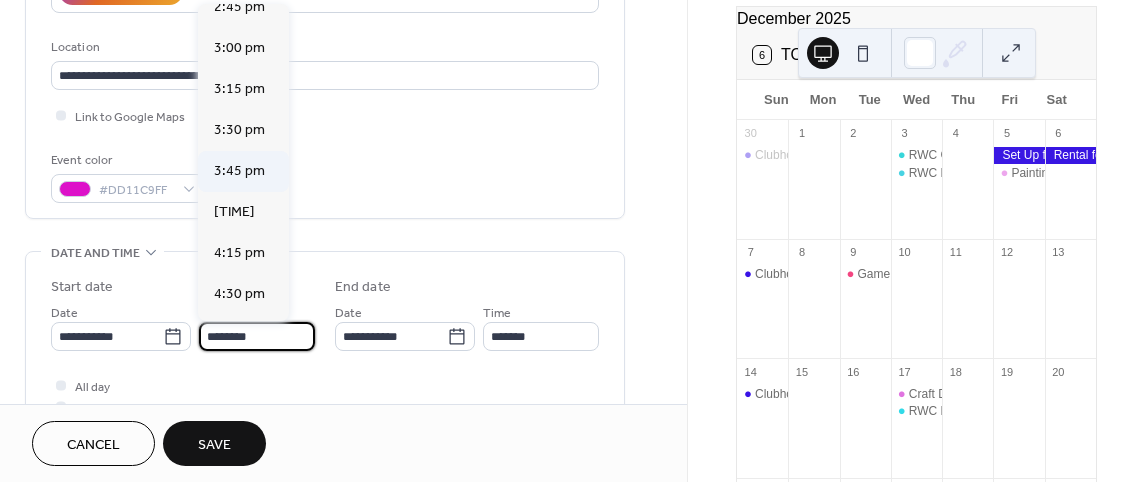 scroll, scrollTop: 2768, scrollLeft: 0, axis: vertical 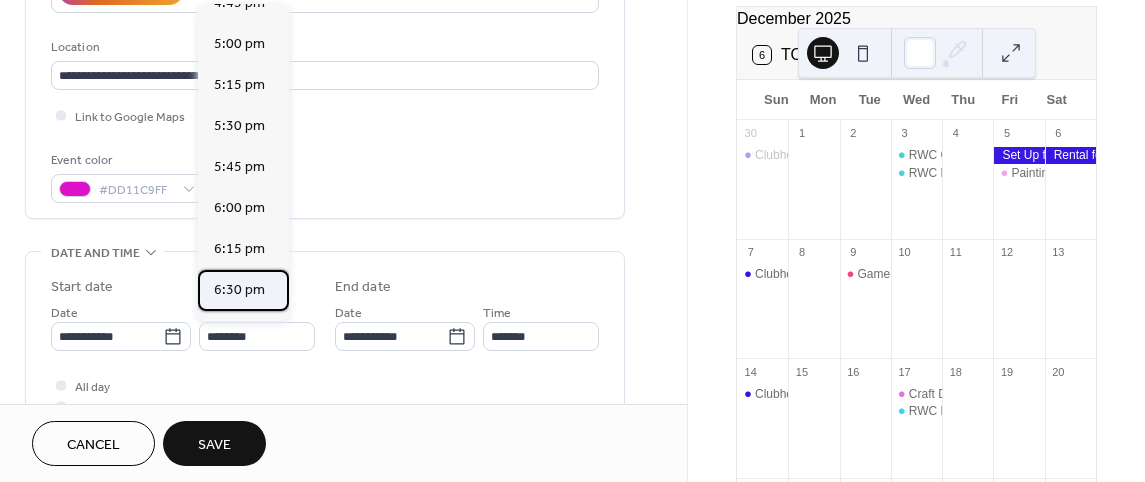 click on "6:30 pm" at bounding box center [239, 290] 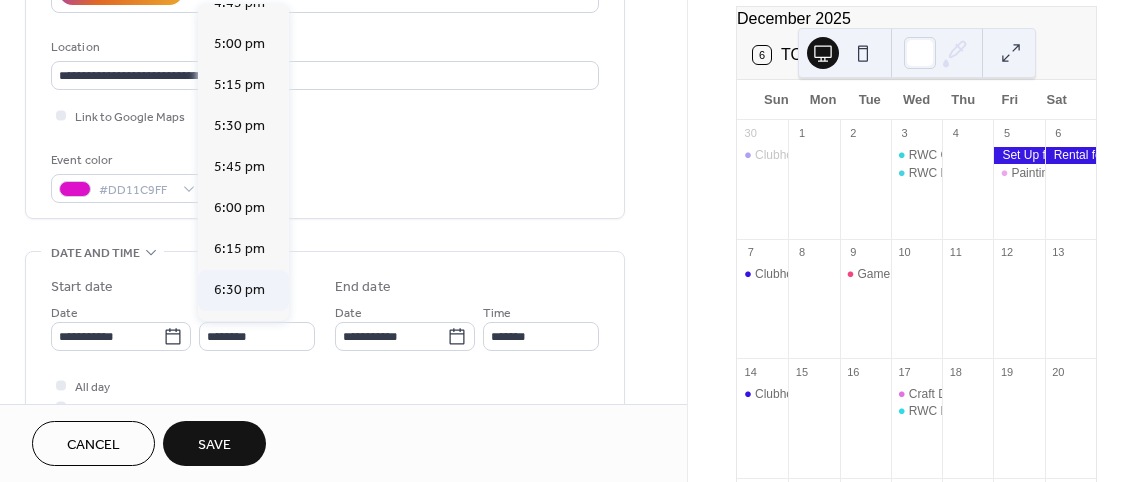 type on "*******" 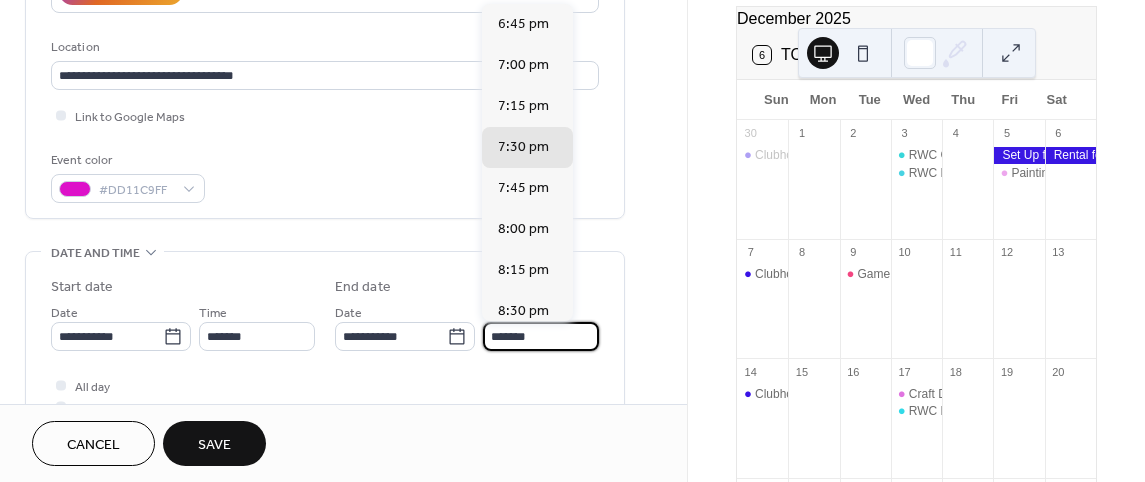 click on "*******" at bounding box center (541, 336) 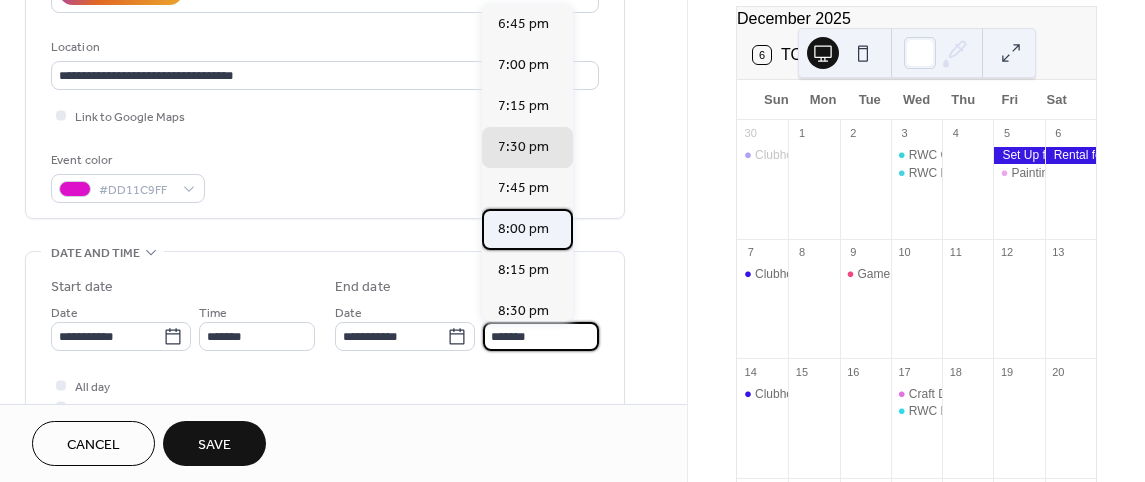click on "8:00 pm" at bounding box center (523, 229) 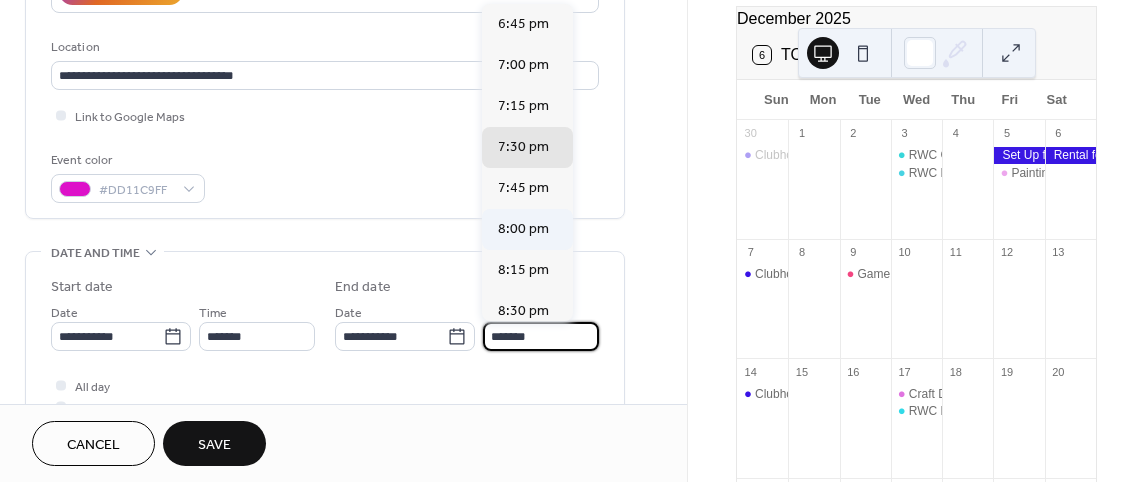 type on "*******" 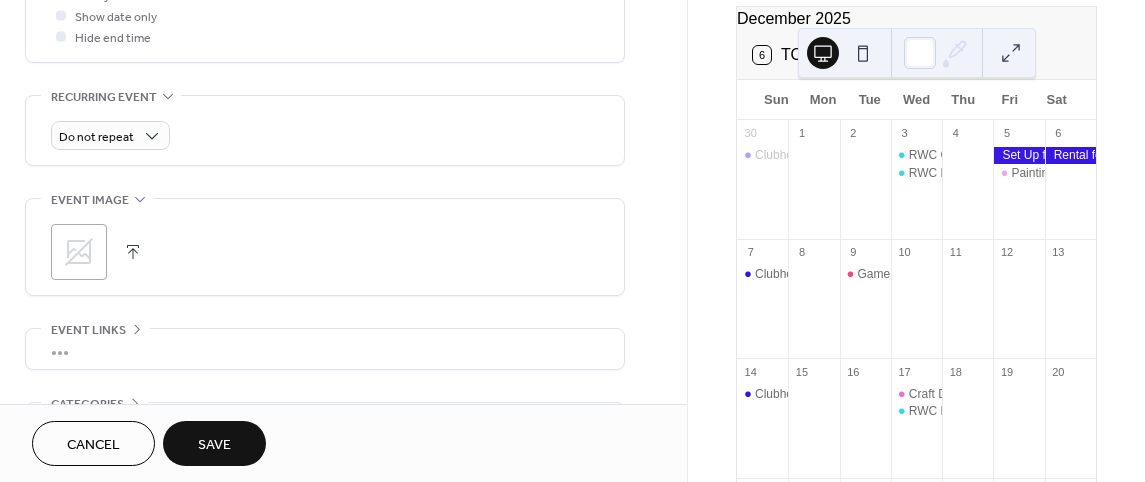 scroll, scrollTop: 800, scrollLeft: 0, axis: vertical 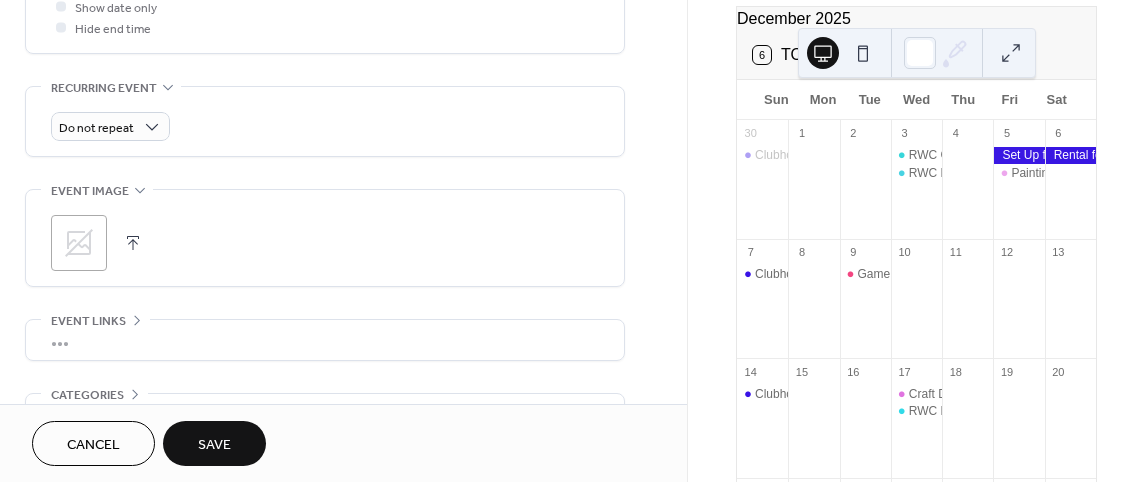 click on "Save" at bounding box center [214, 443] 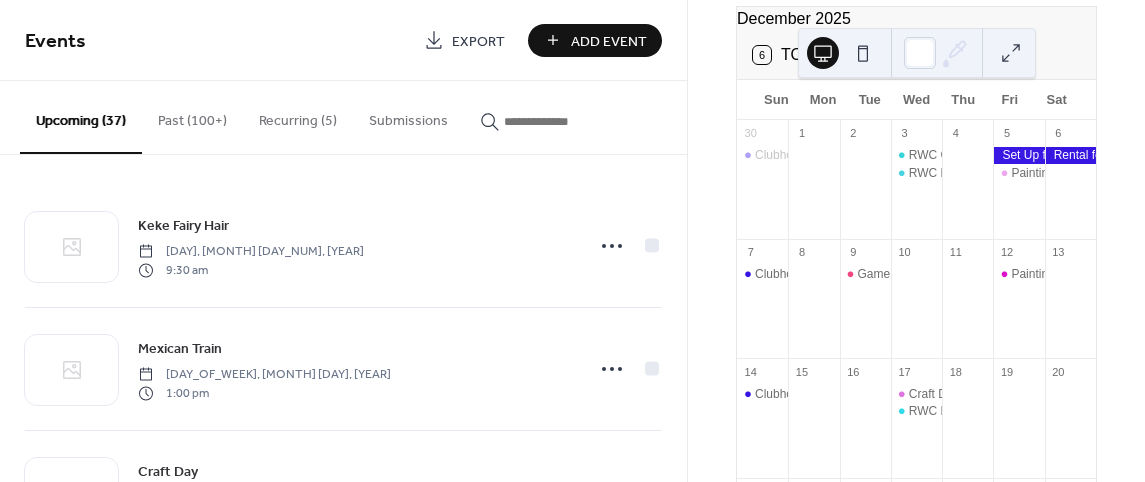 click on "Upcoming (37)" at bounding box center (81, 117) 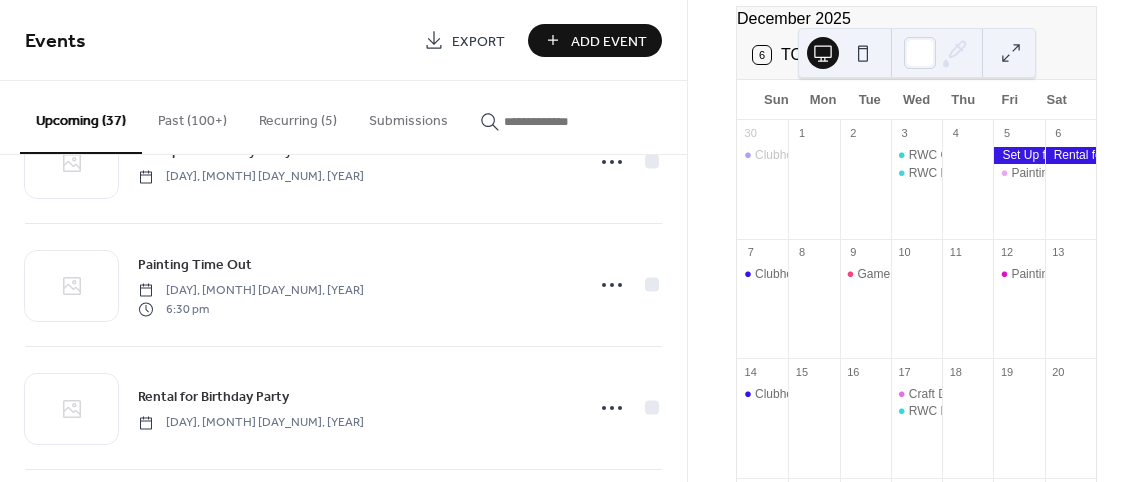 scroll, scrollTop: 2300, scrollLeft: 0, axis: vertical 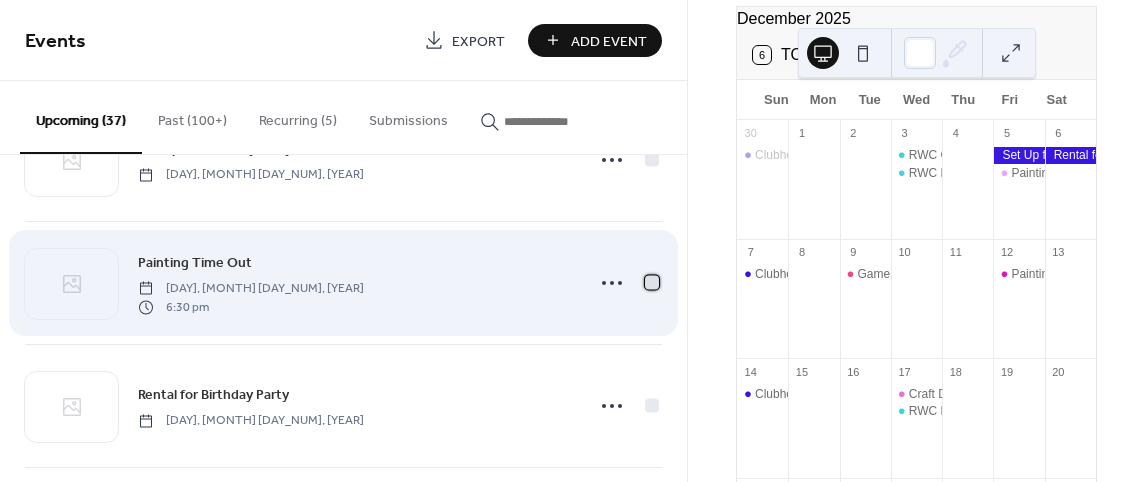 click at bounding box center (652, 282) 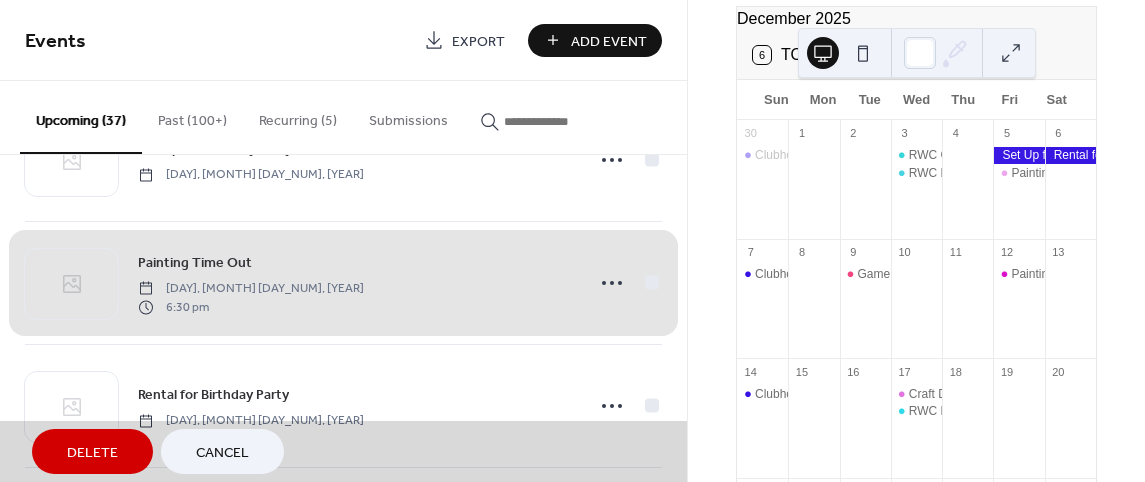 click on "Delete" at bounding box center (92, 453) 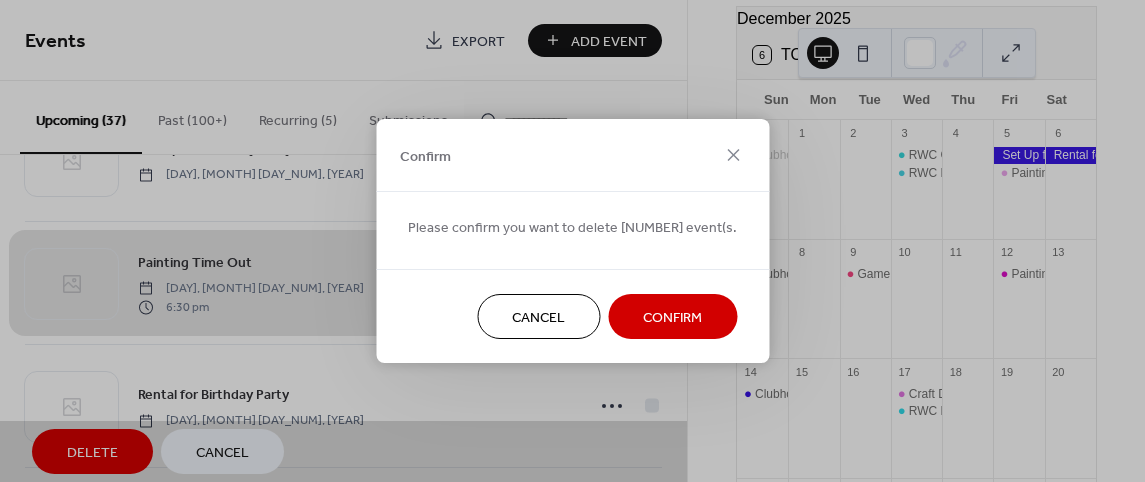 click on "Confirm" at bounding box center (672, 318) 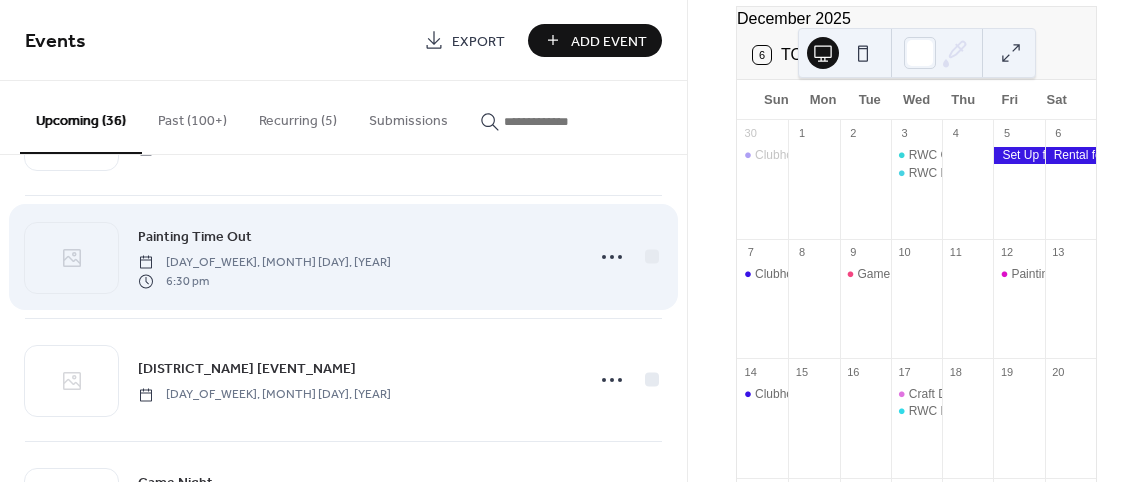 scroll, scrollTop: 600, scrollLeft: 0, axis: vertical 